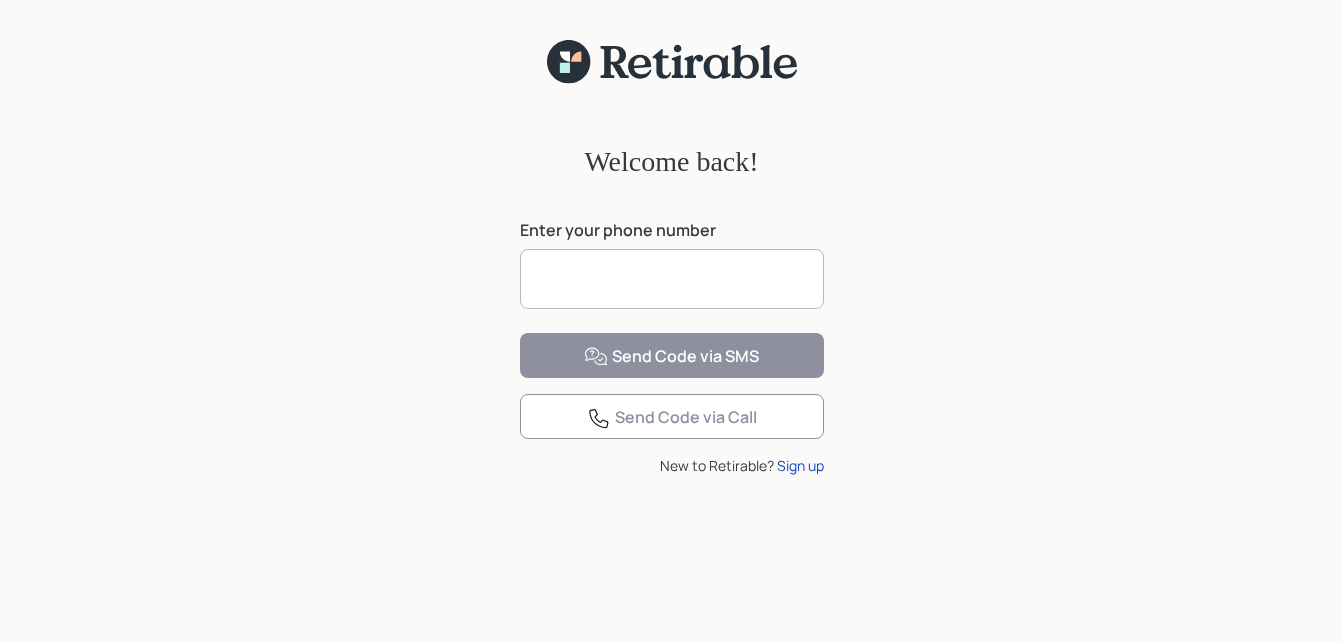 scroll, scrollTop: 0, scrollLeft: 0, axis: both 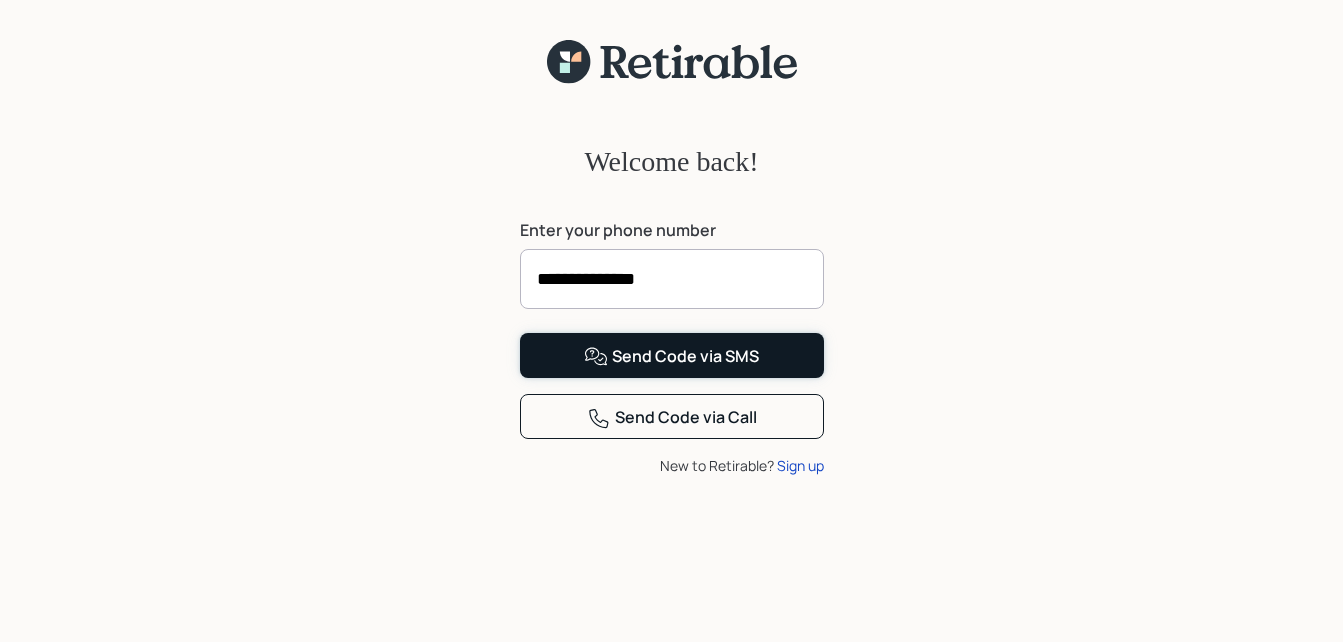 click on "Send Code via SMS" at bounding box center [671, 357] 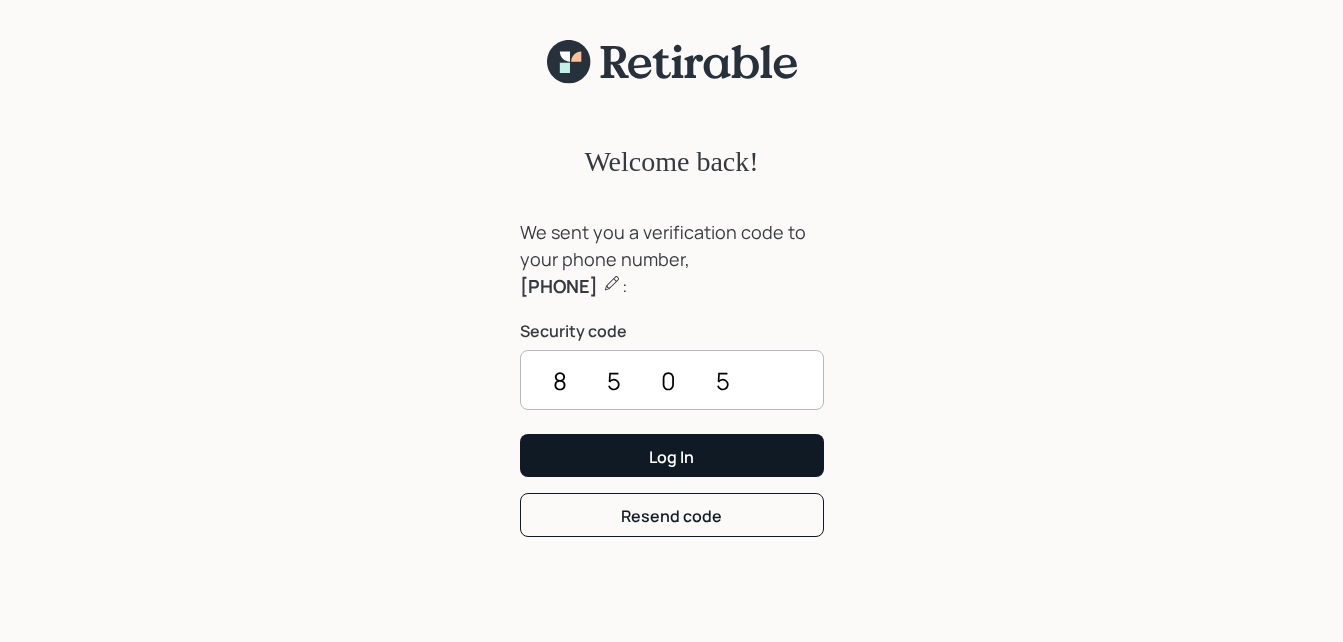 type on "8505" 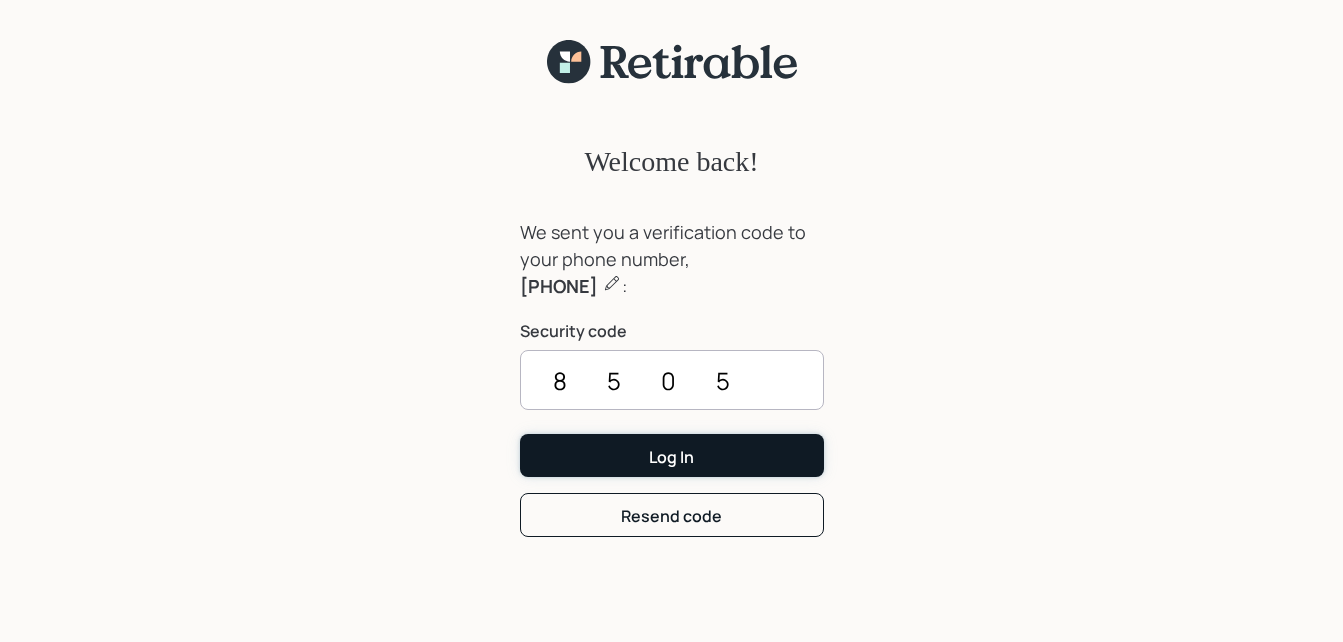 click on "Log In" at bounding box center [671, 457] 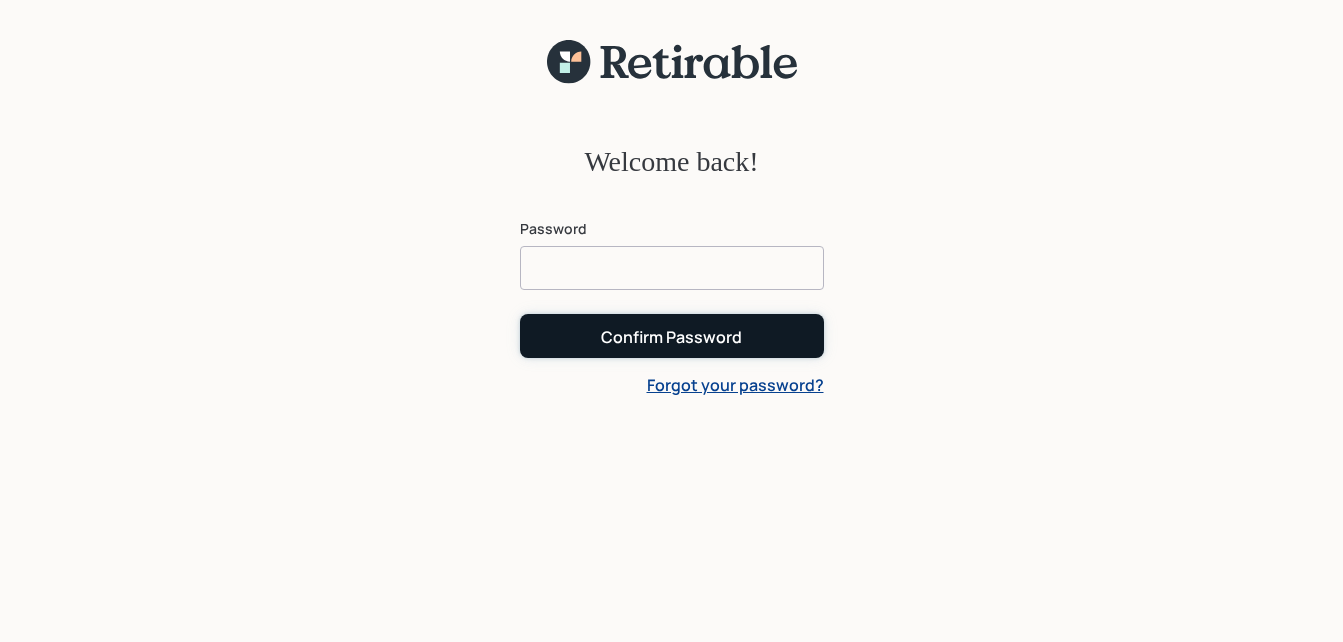 click on "Confirm Password" at bounding box center [671, 337] 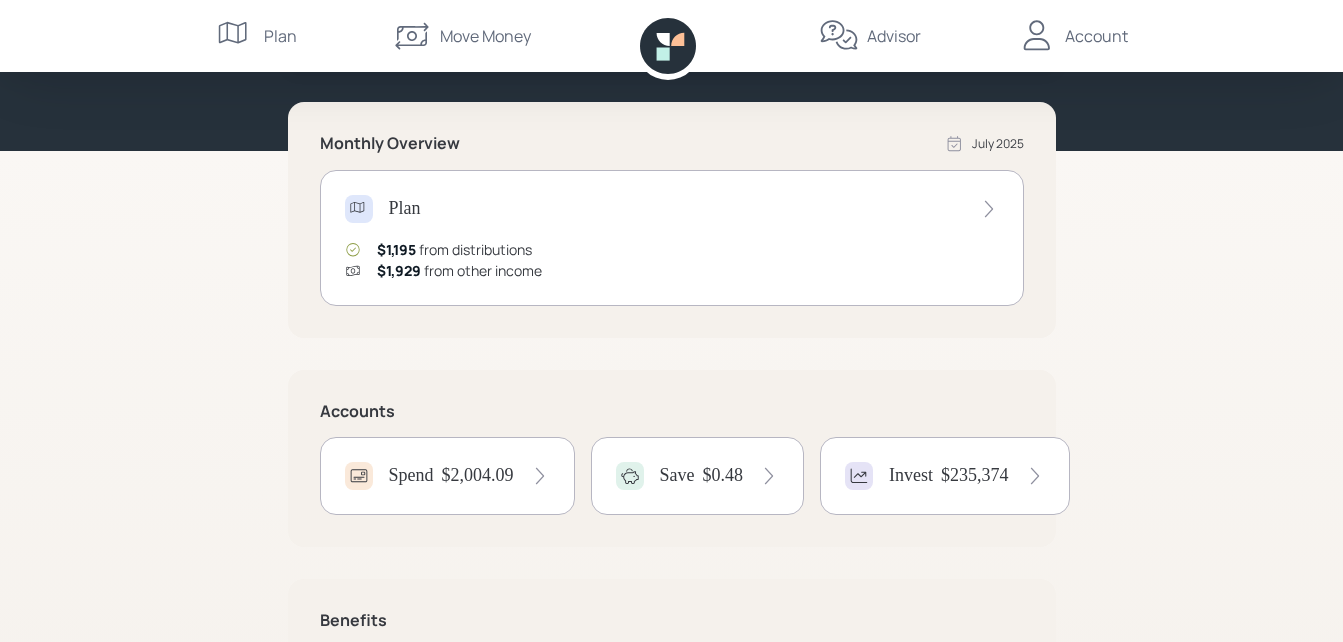 scroll, scrollTop: 164, scrollLeft: 0, axis: vertical 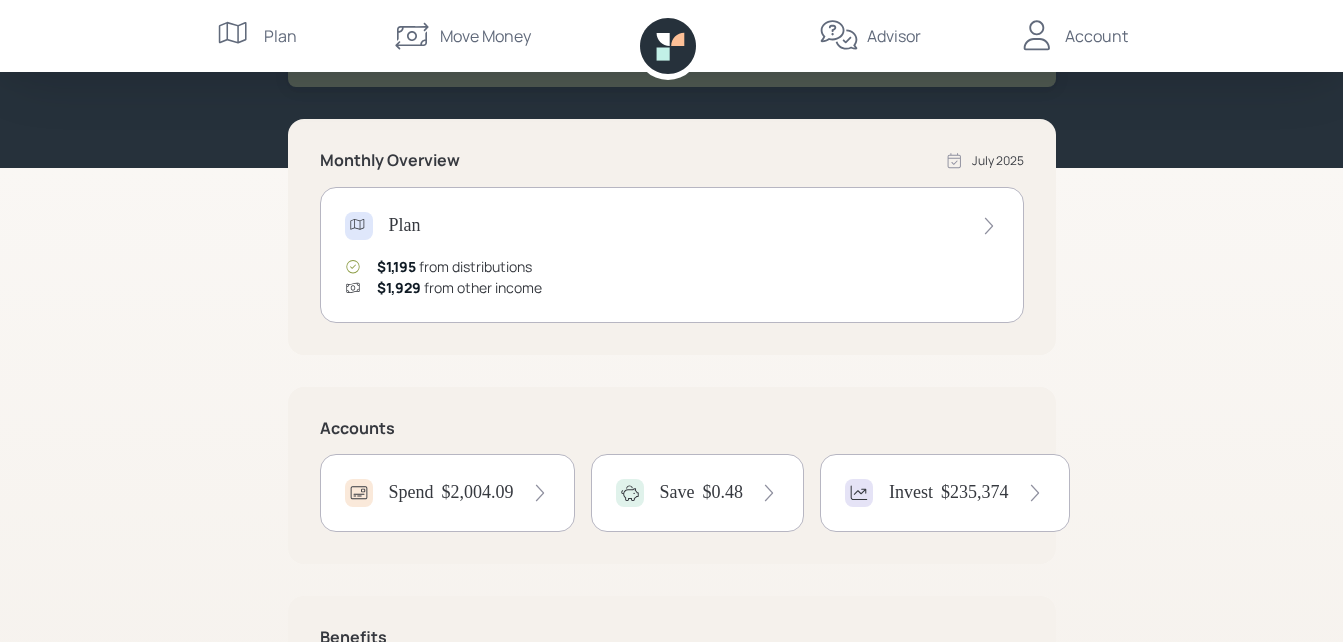click on "Account" at bounding box center [1096, 36] 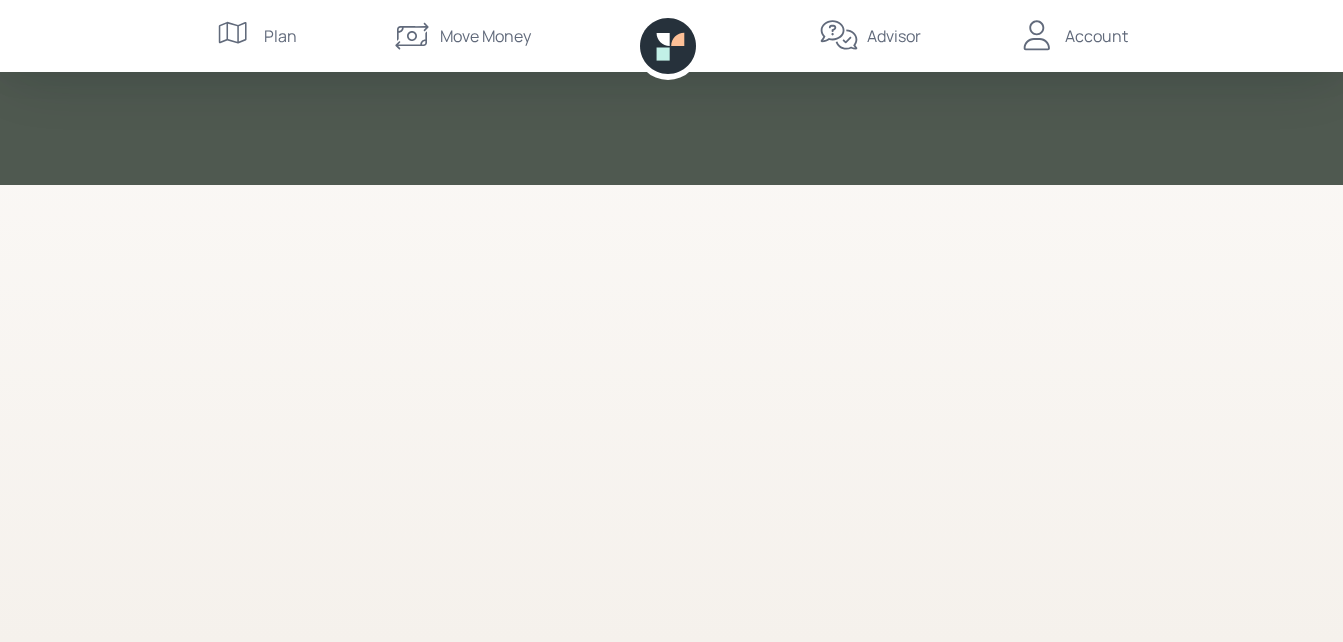 scroll, scrollTop: 0, scrollLeft: 0, axis: both 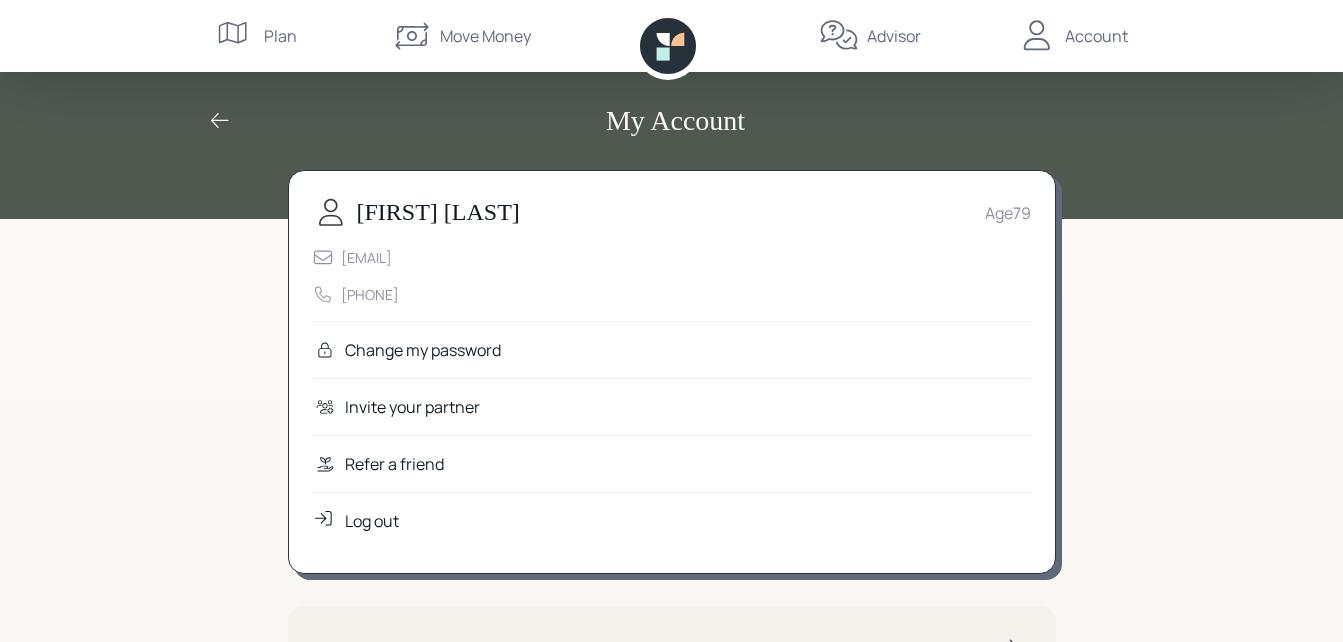 click on "Log out" at bounding box center [423, 350] 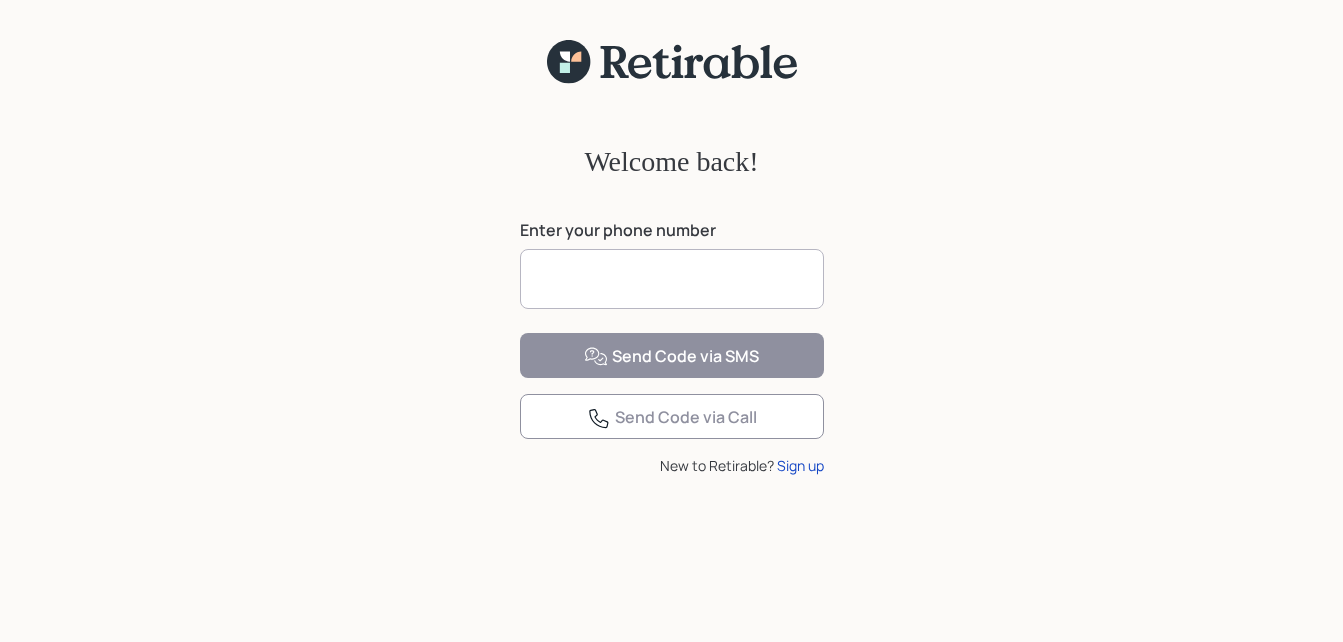 scroll, scrollTop: 0, scrollLeft: 0, axis: both 